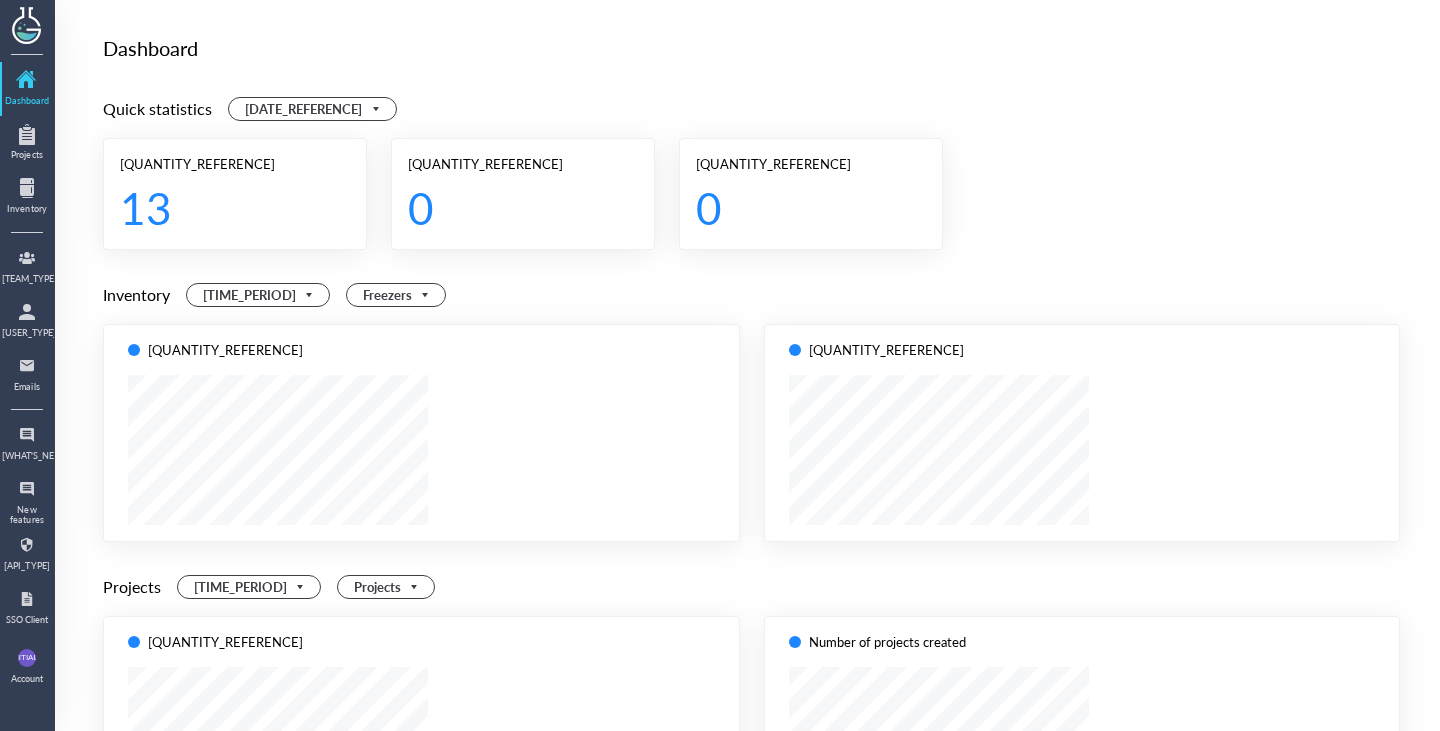 scroll, scrollTop: 0, scrollLeft: 0, axis: both 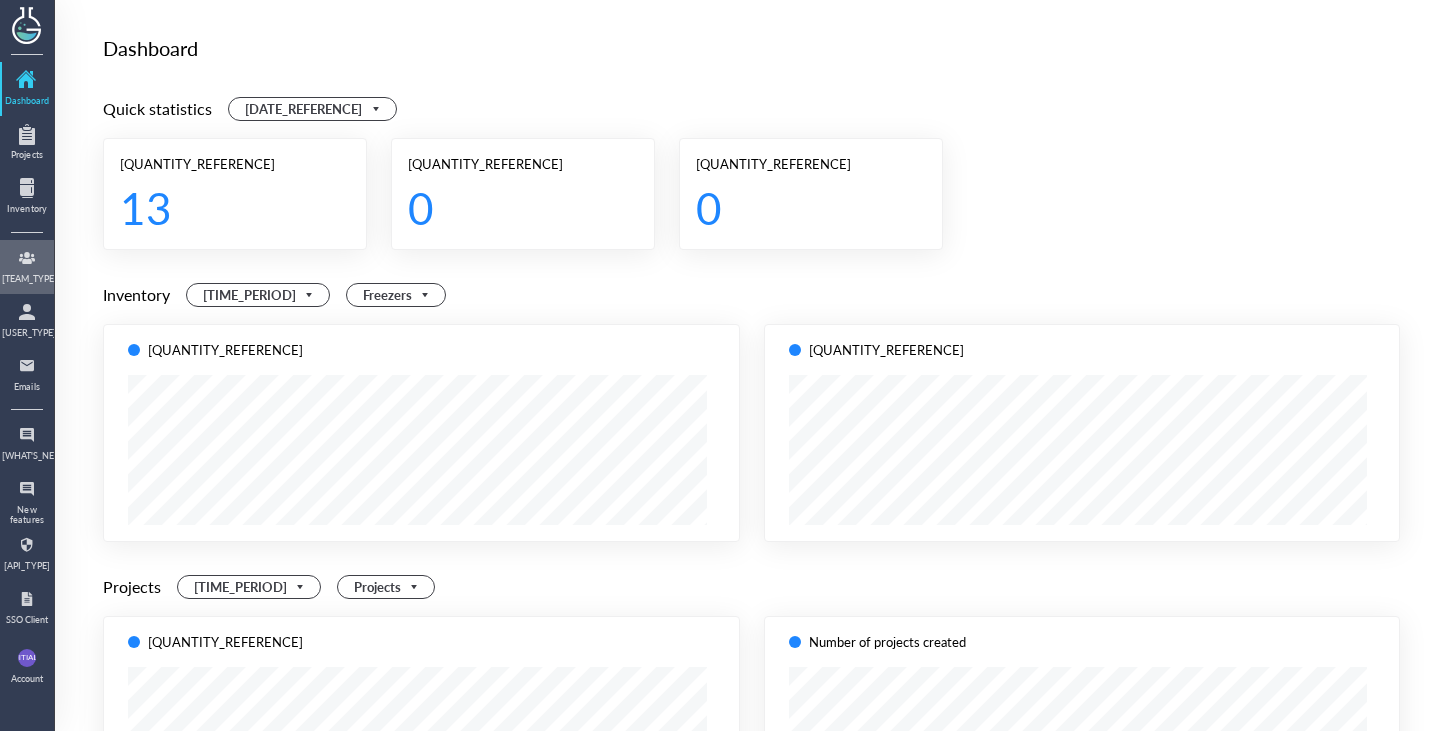 click at bounding box center (27, 258) 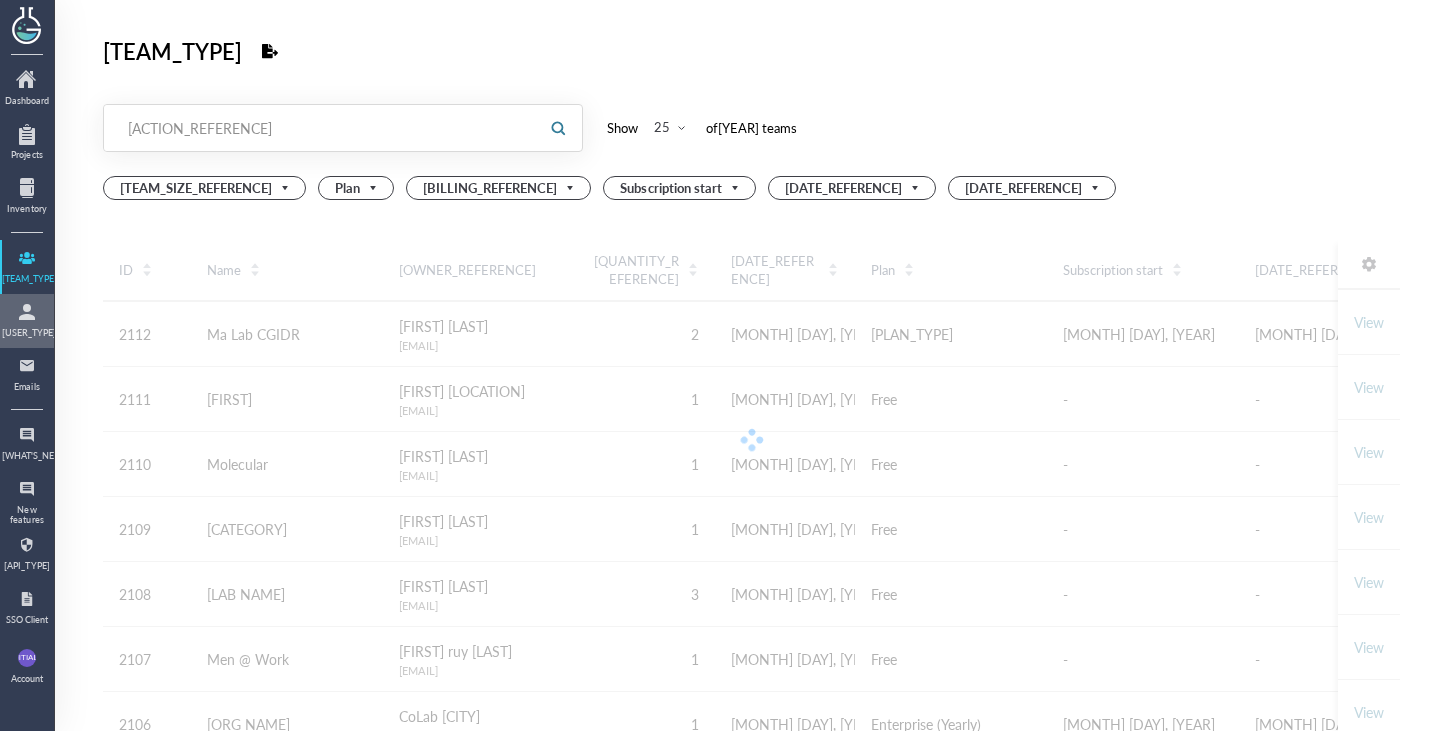 click at bounding box center [27, 312] 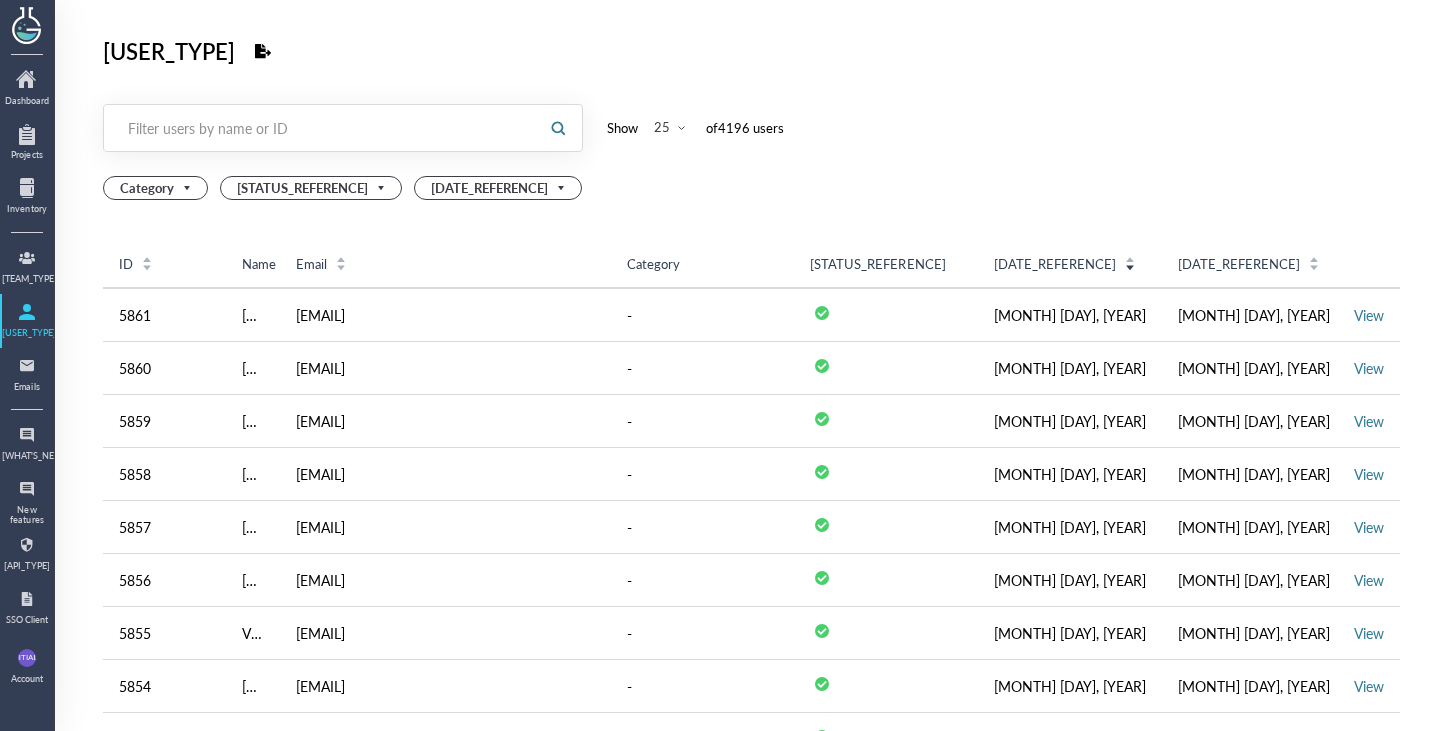 click on "Filter users by name or ID" at bounding box center [320, 128] 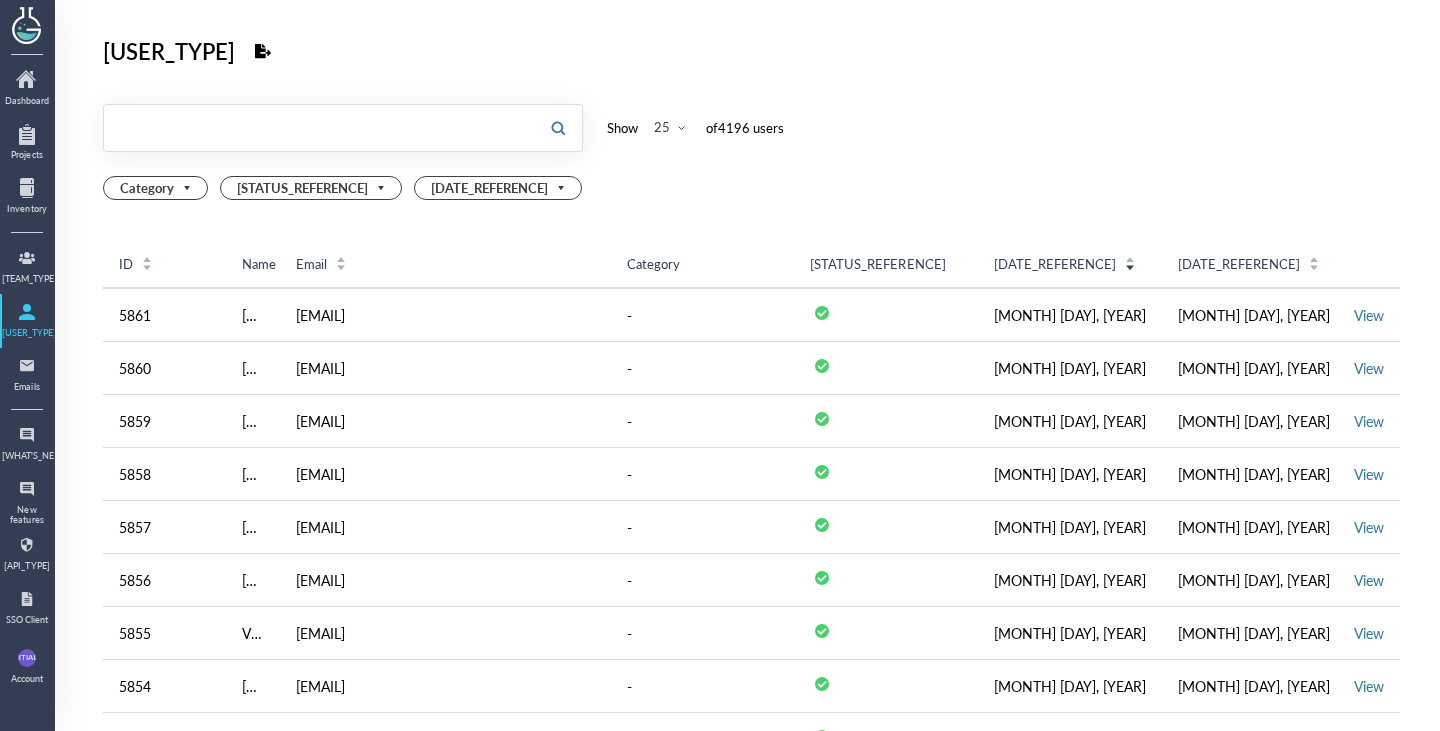 paste on "[FIRST] [LAST] [EMAIL]" 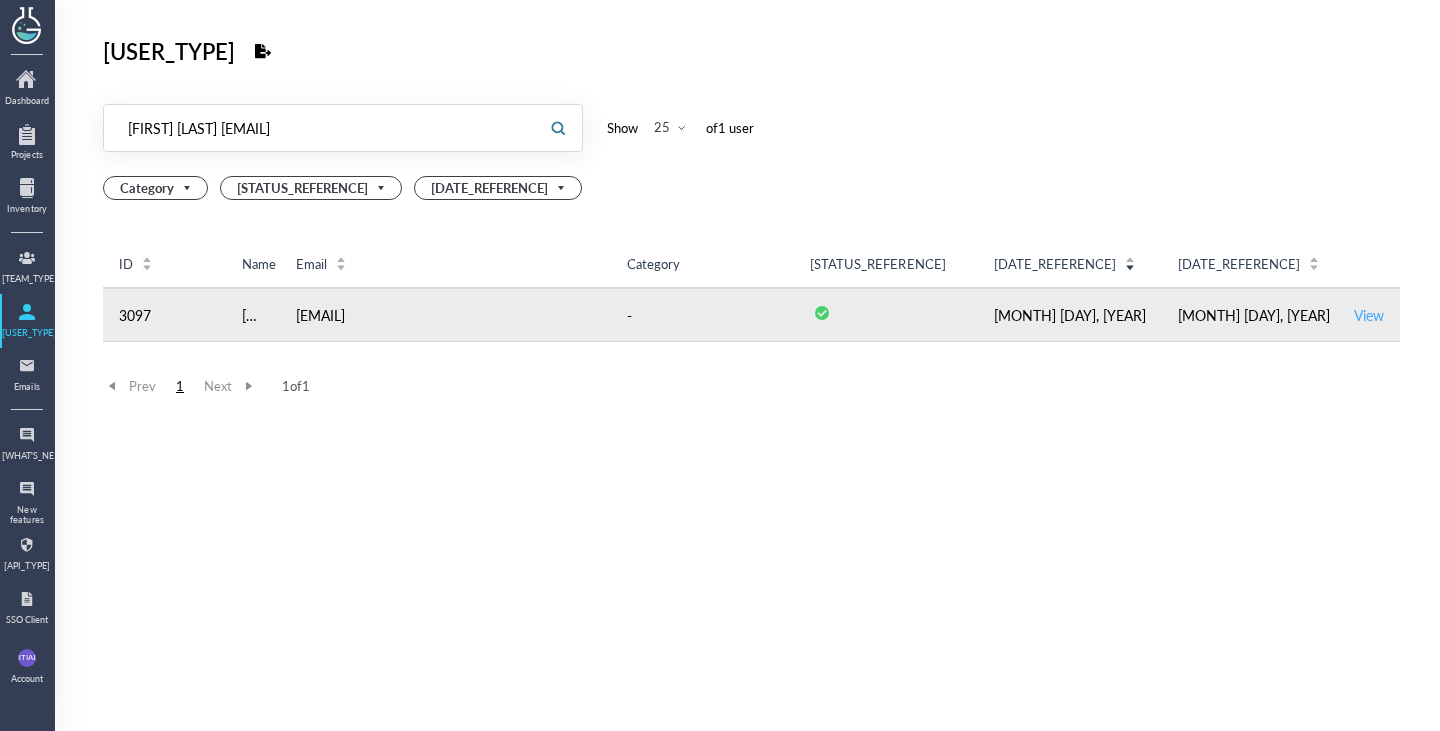 type on "[FIRST] [LAST] [EMAIL]" 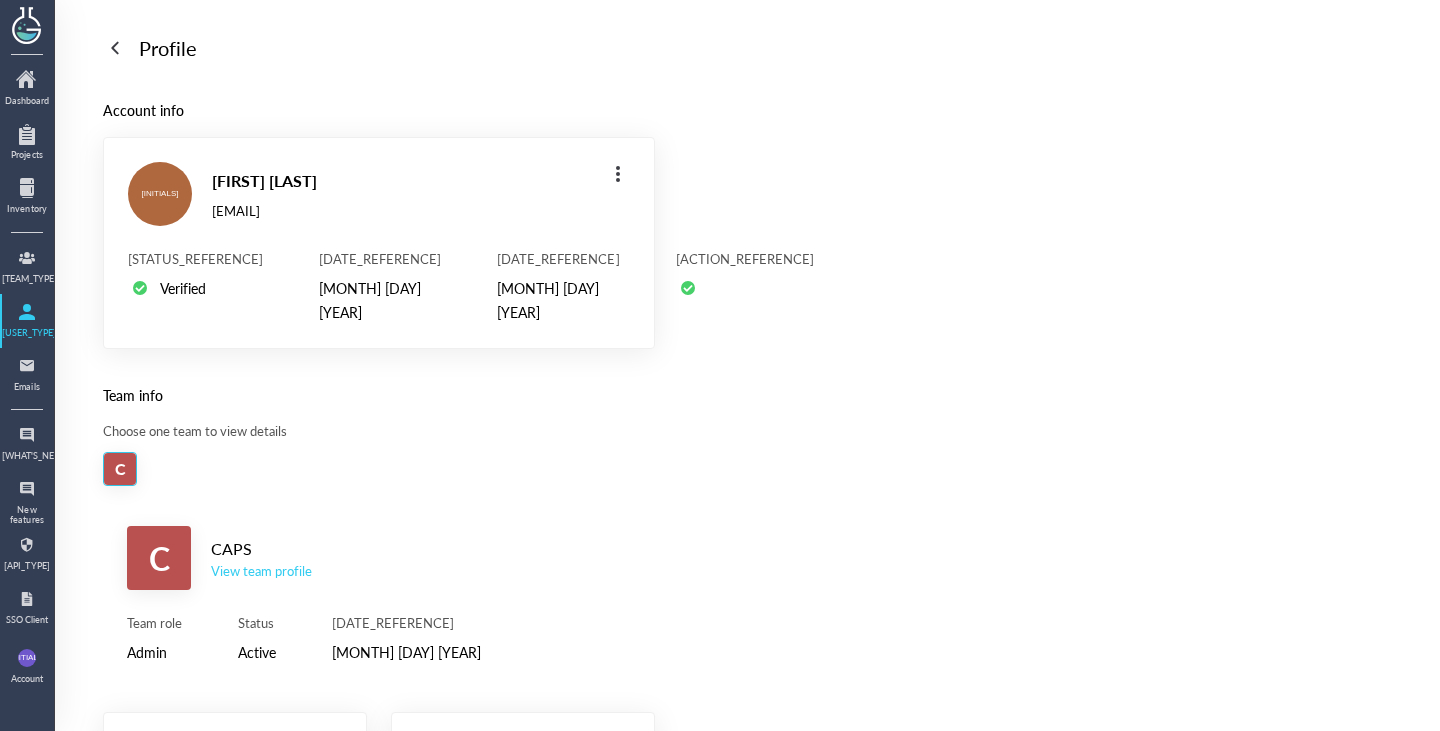 click on "View team profile" at bounding box center [261, 571] 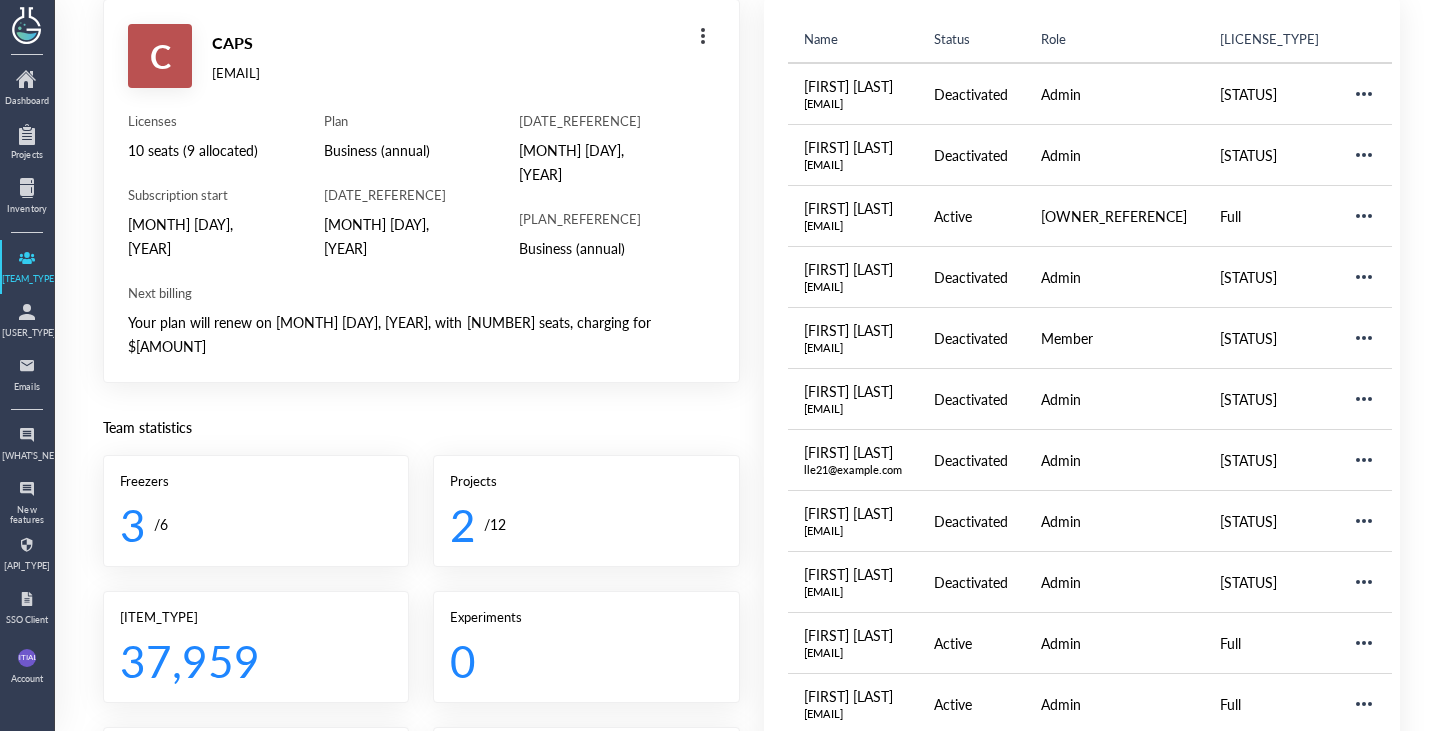 scroll, scrollTop: 0, scrollLeft: 0, axis: both 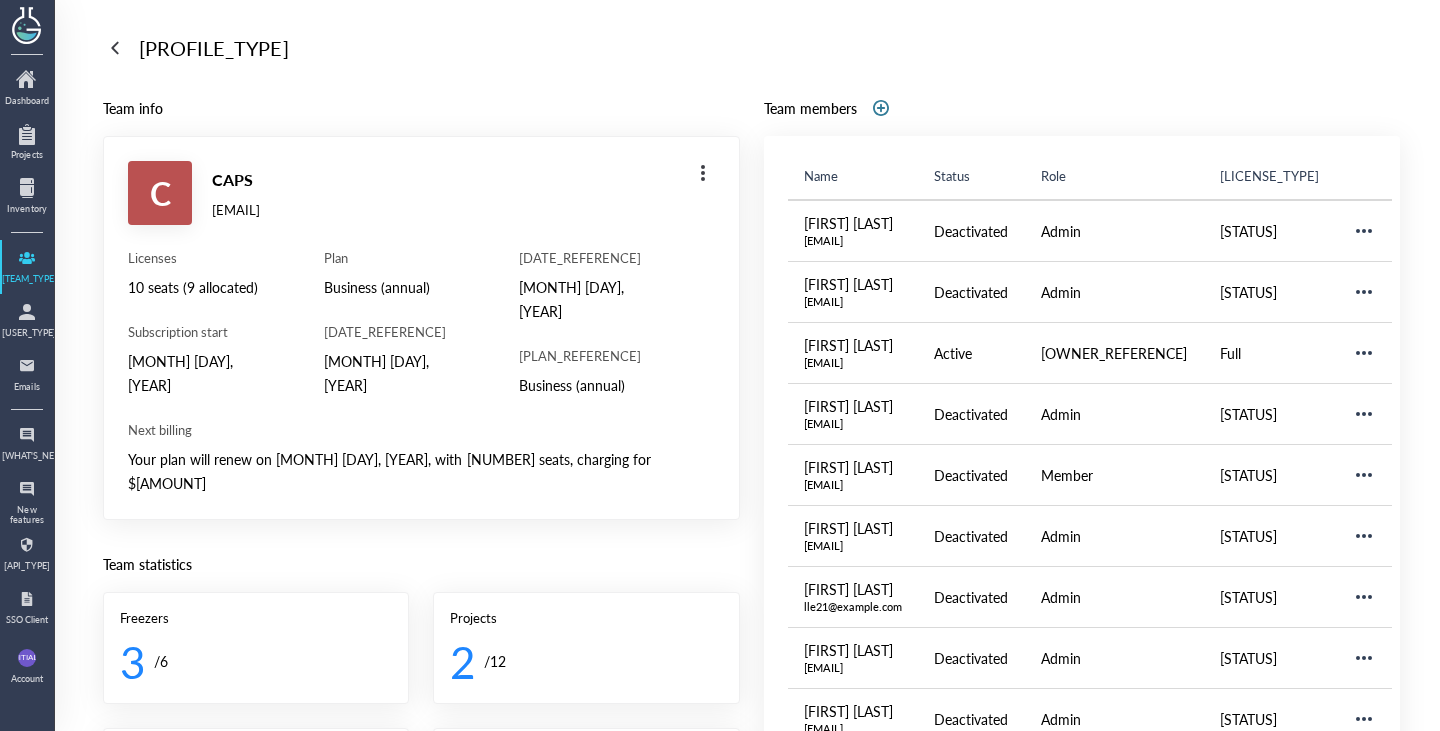 click on "C CAPS cbrownv@[EMAIL] Licenses 10 seats (9 allocated) Subscription start [MONTH] [DAY], [YEAR] Plan Business (annual) Subscription end [MONTH] [DAY], [YEAR] Joined date [MONTH] [DAY], [YEAR] Upcoming plan Business (annual) Next billing Your plan will renew on [MONTH] [DAY], [YEAR], with 10 seats, charging for $[PRICE]" at bounding box center (421, 328) 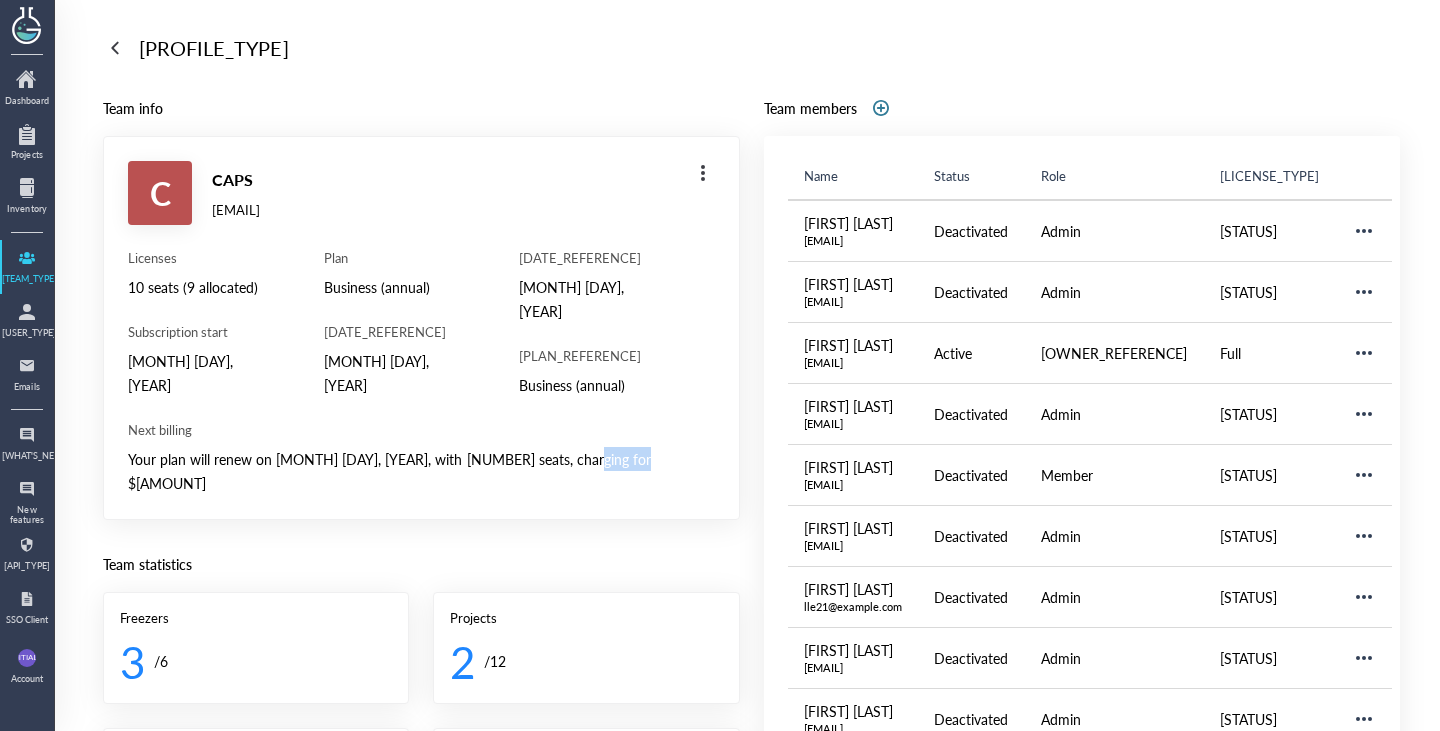 click on "C CAPS cbrownv@[EMAIL] Licenses 10 seats (9 allocated) Subscription start [MONTH] [DAY], [YEAR] Plan Business (annual) Subscription end [MONTH] [DAY], [YEAR] Joined date [MONTH] [DAY], [YEAR] Upcoming plan Business (annual) Next billing Your plan will renew on [MONTH] [DAY], [YEAR], with 10 seats, charging for $[PRICE]" at bounding box center [421, 328] 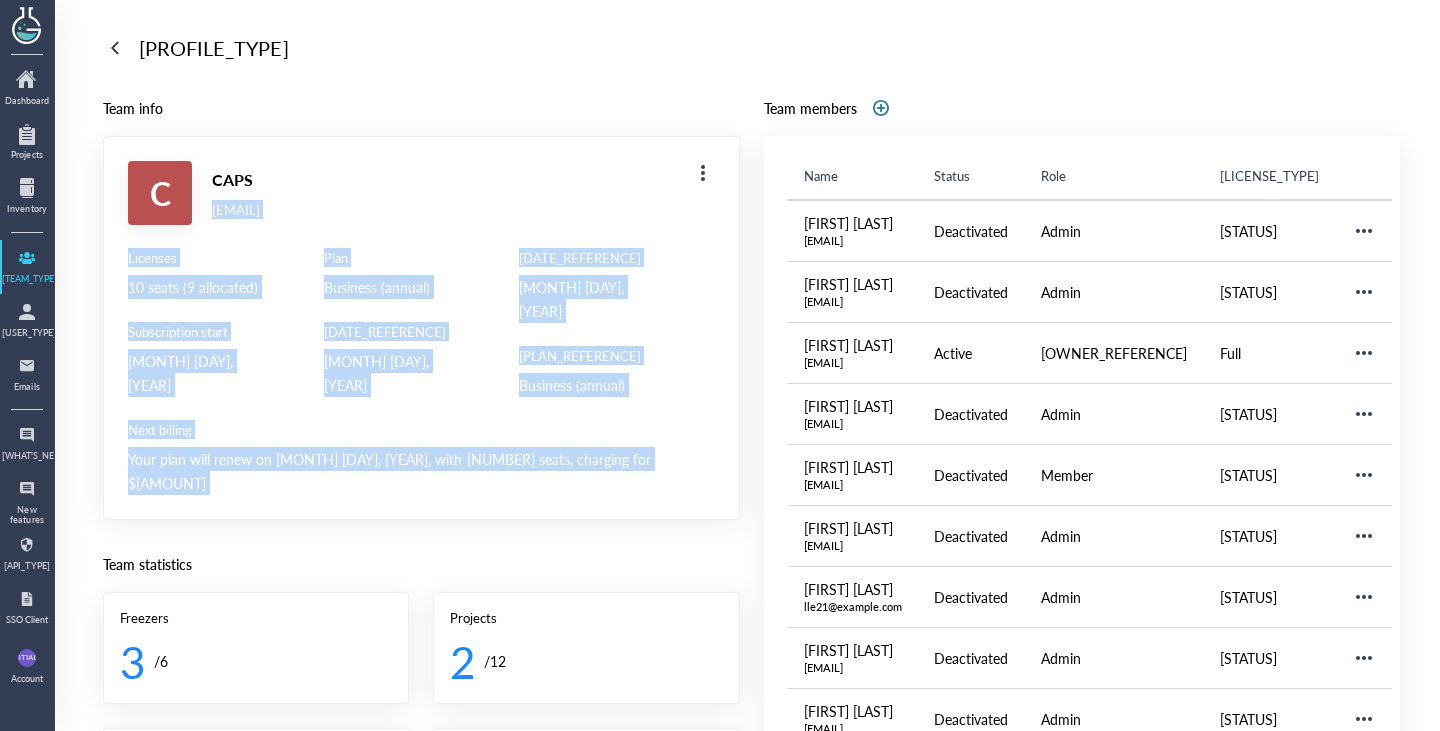 drag, startPoint x: 608, startPoint y: 467, endPoint x: 537, endPoint y: 201, distance: 275.31256 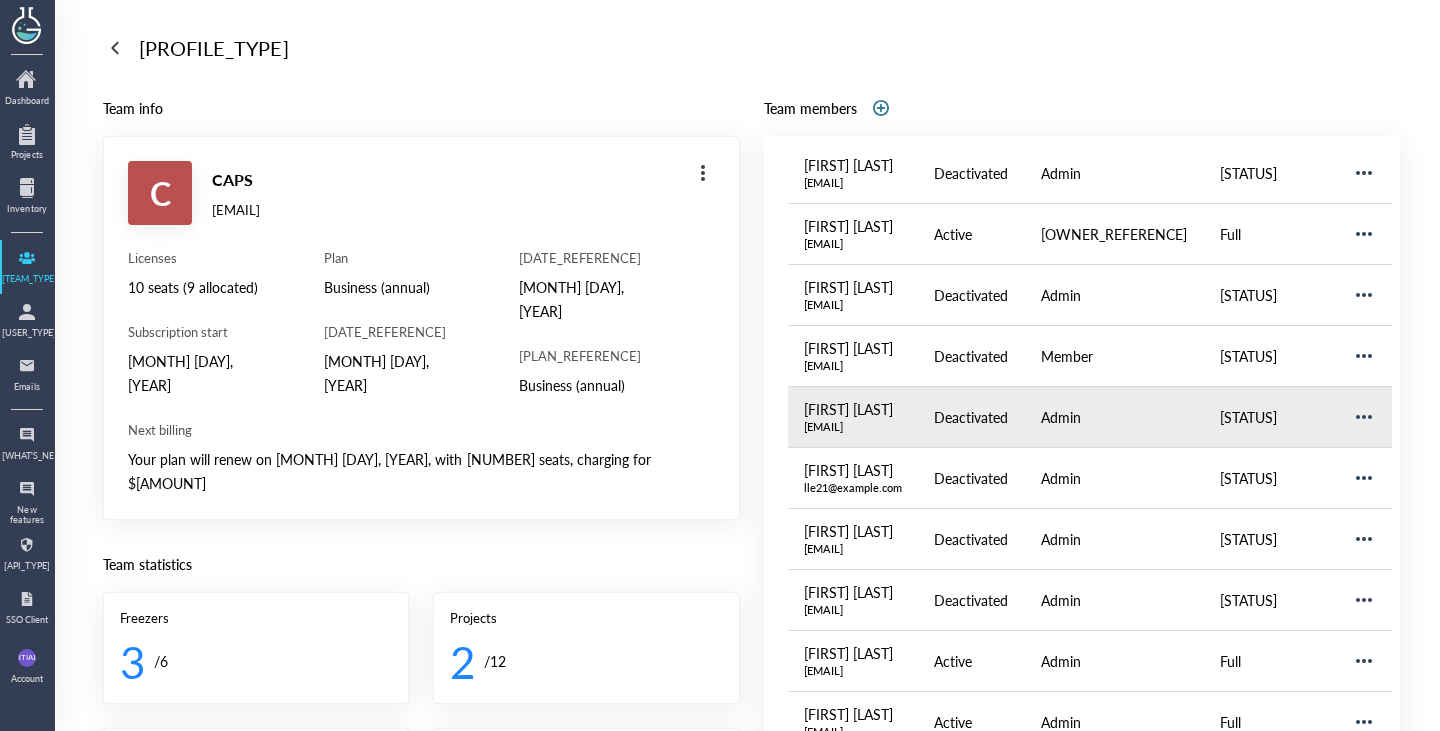 scroll, scrollTop: 181, scrollLeft: 0, axis: vertical 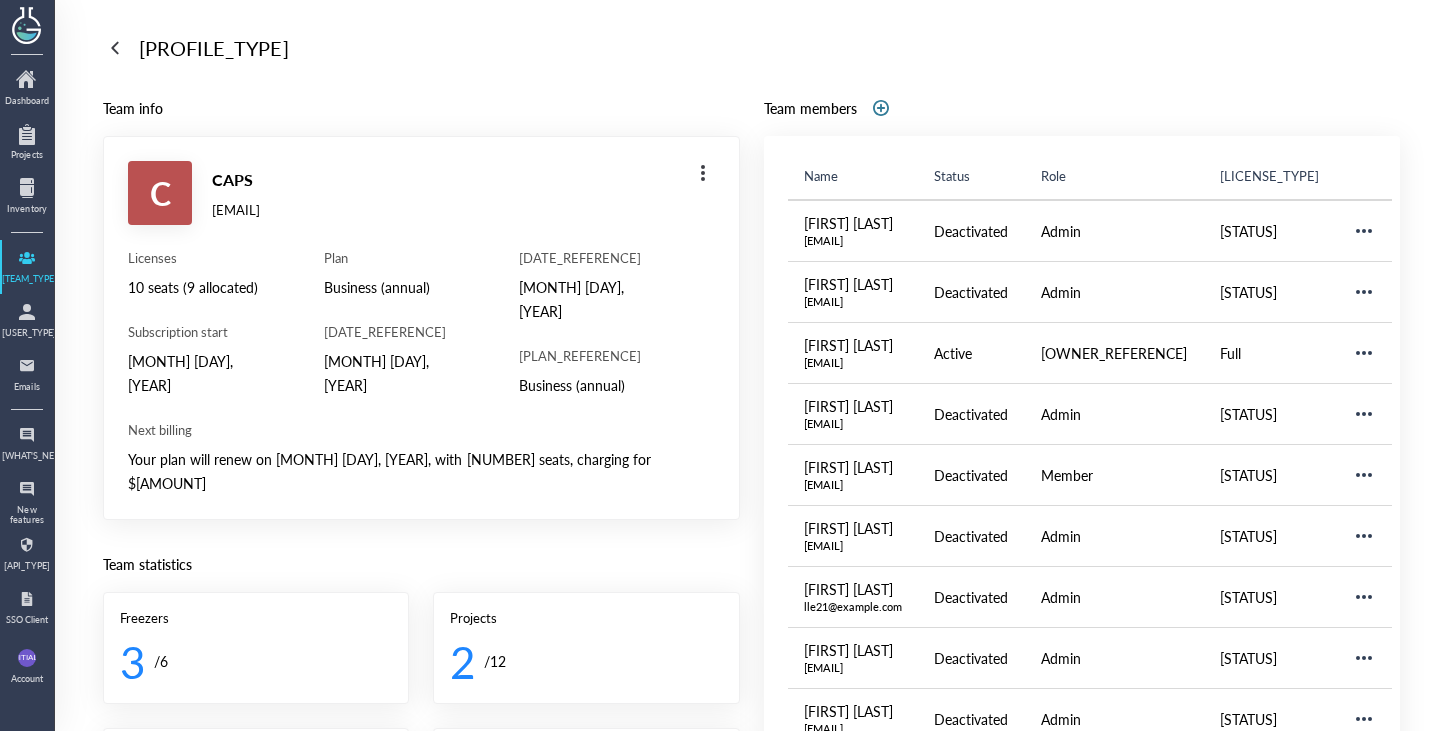 drag, startPoint x: 383, startPoint y: 209, endPoint x: 212, endPoint y: 220, distance: 171.35344 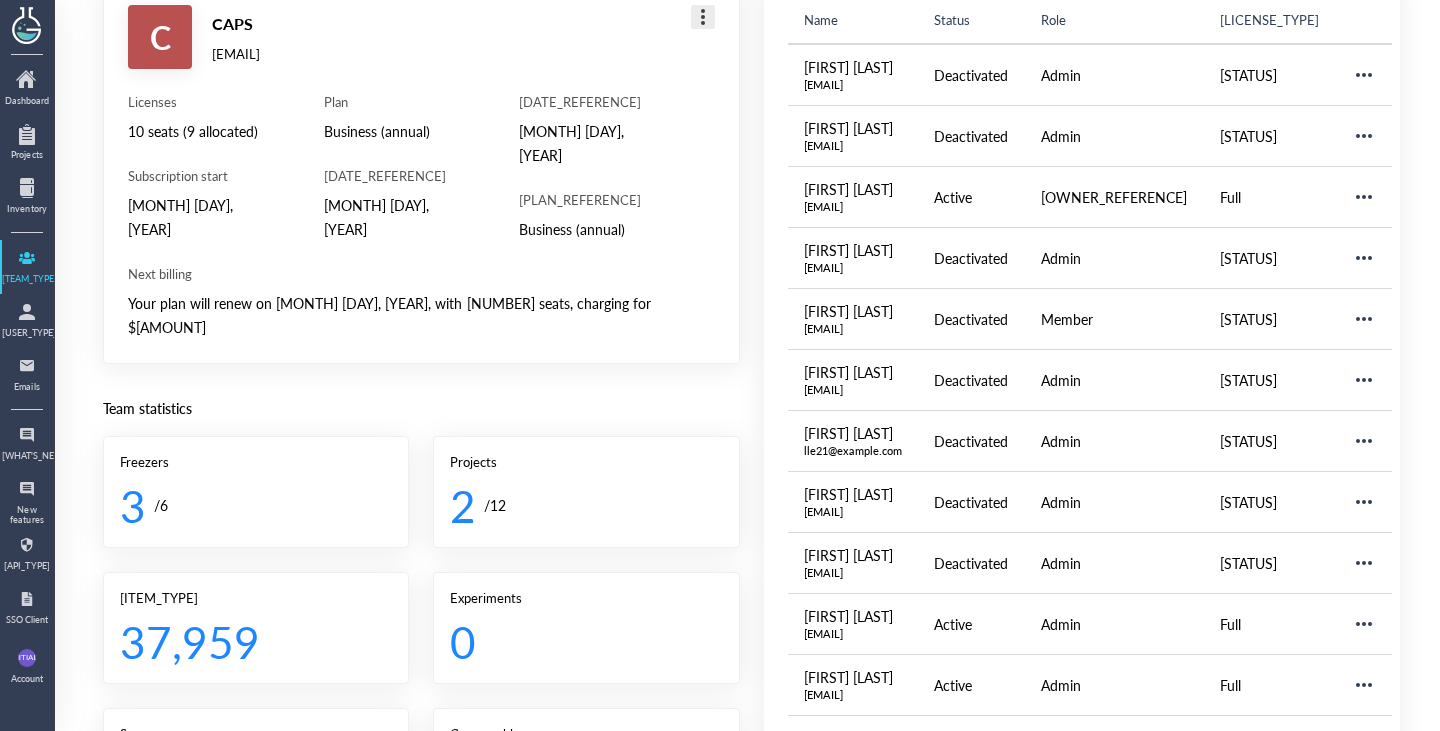 scroll, scrollTop: 0, scrollLeft: 0, axis: both 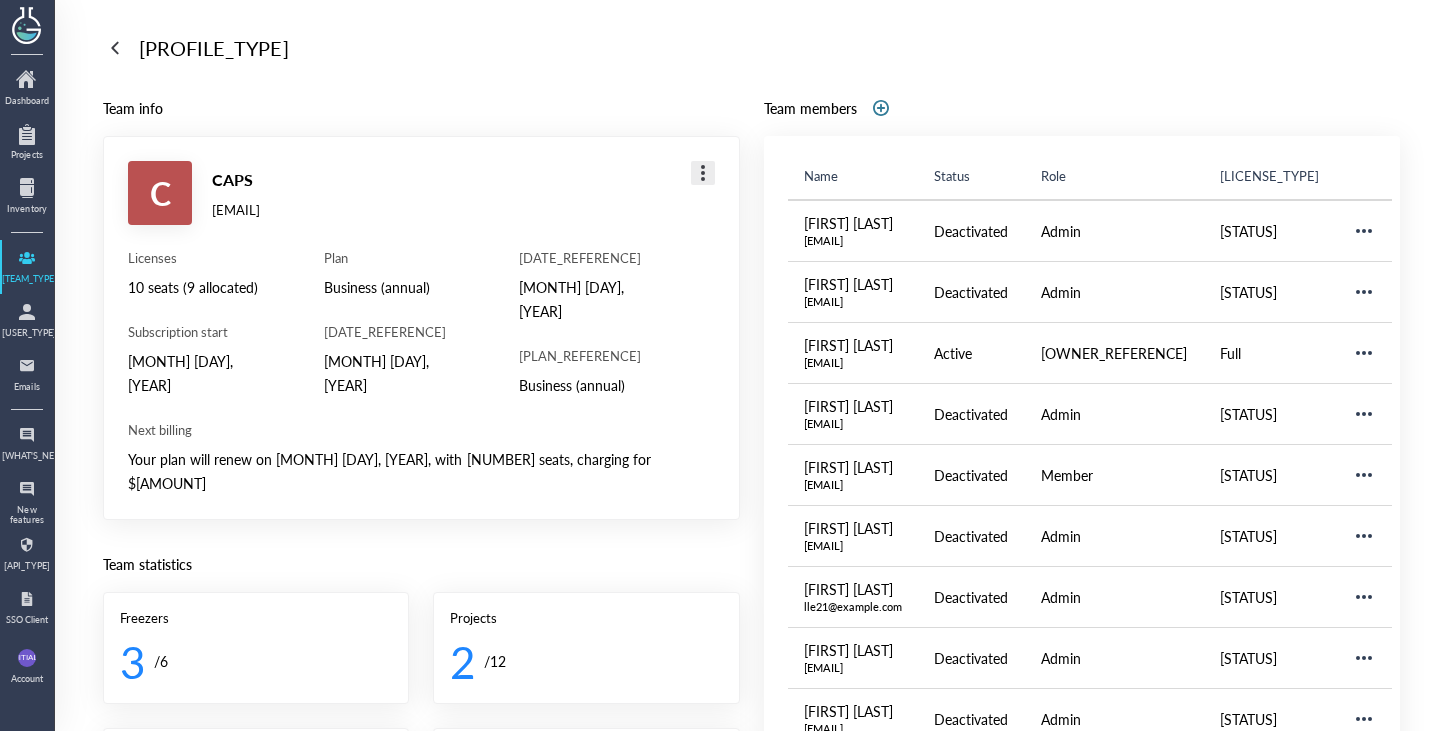 click at bounding box center [703, 173] 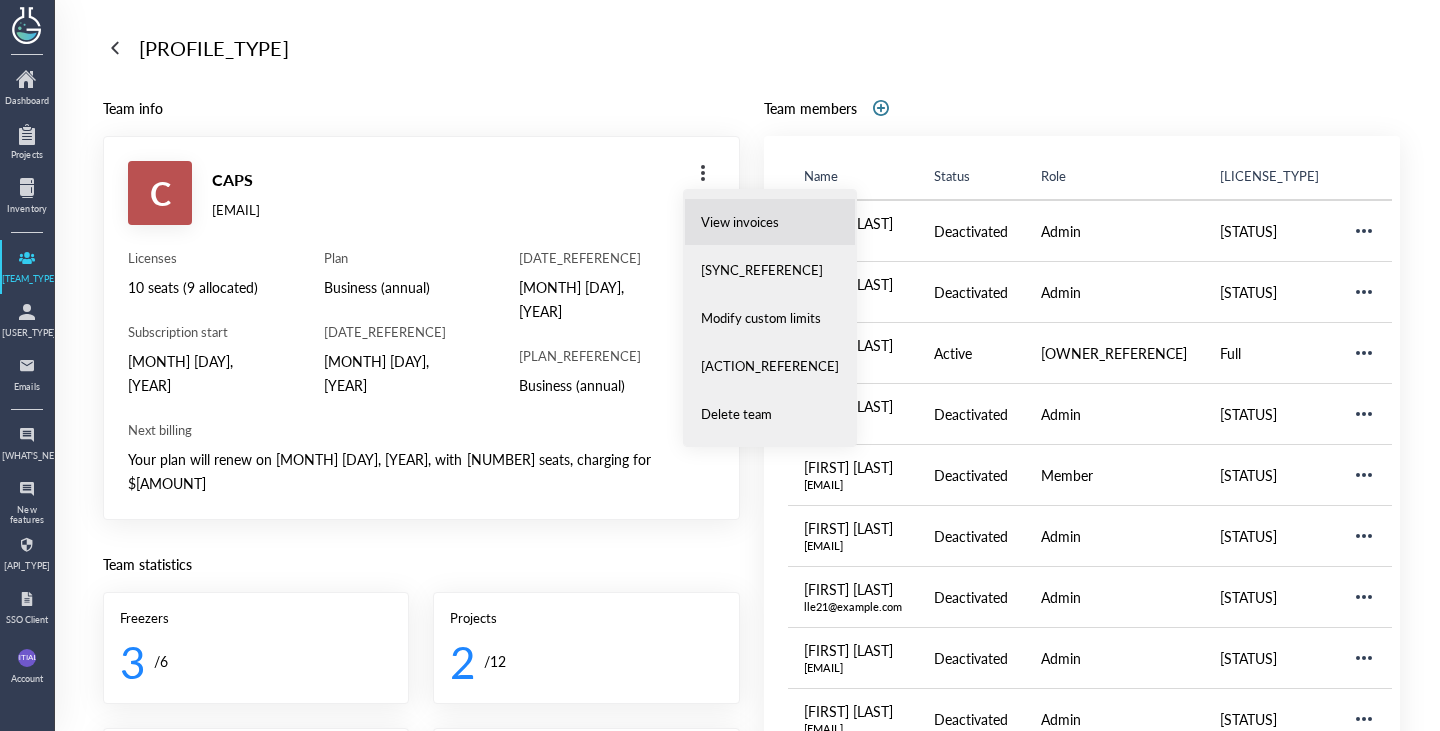 click on "View invoices" at bounding box center [770, 222] 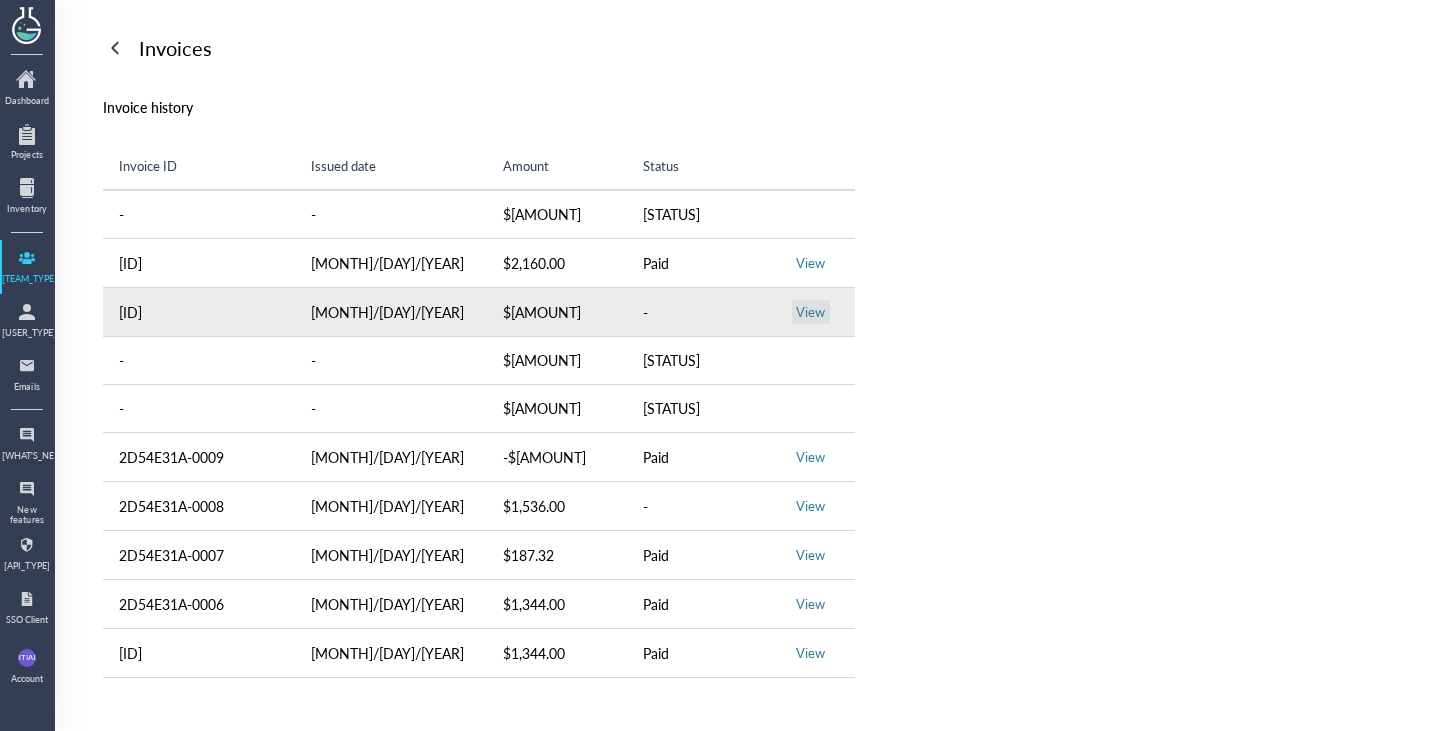 click on "View" 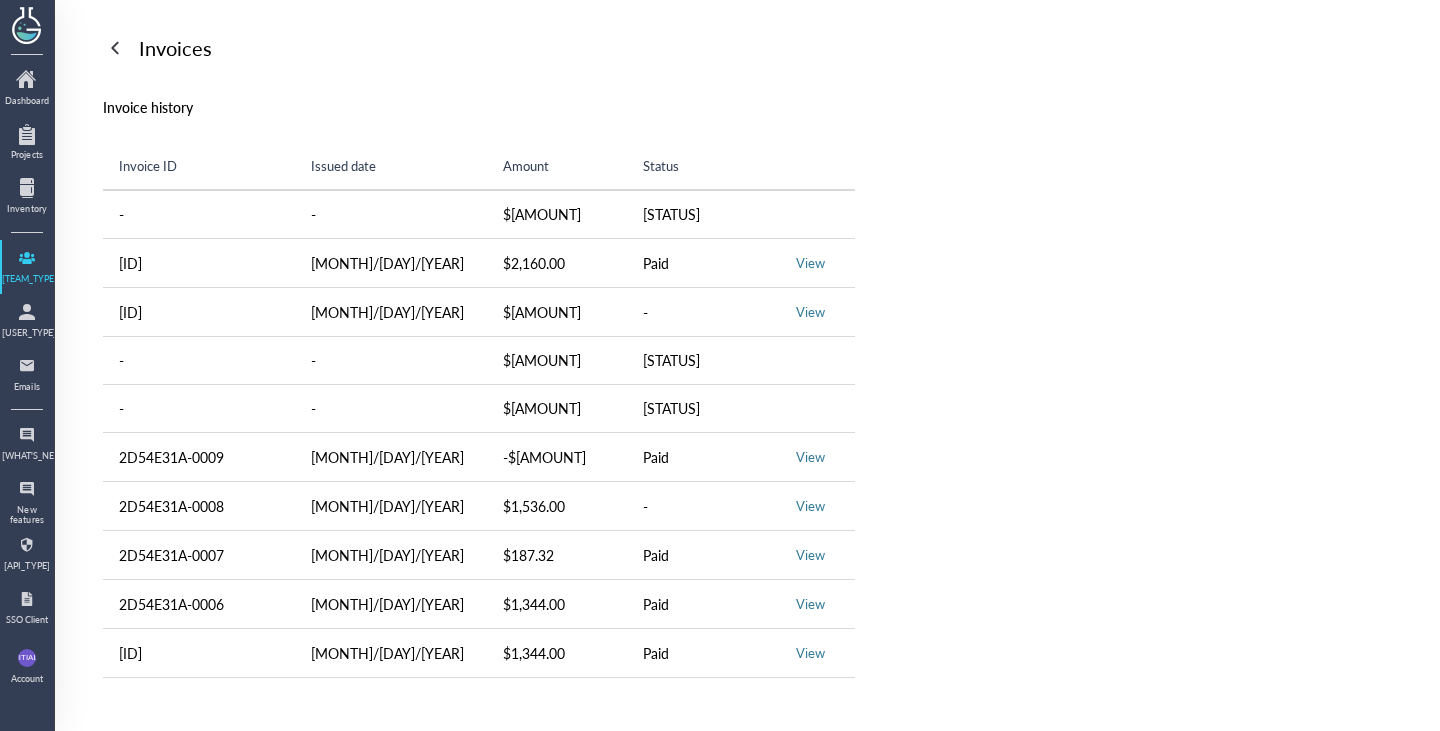 click on "Invoice ID Issued date Amount Status - - $0.00 Draft [ID] [MONTH]/[DAY]/[YEAR] $[AMOUNT] Paid View [ID] [MONTH]/[DAY]/[YEAR] $[AMOUNT] View - - $0.00 Draft - - $0.00 Draft [ID] [MONTH]/[DAY]/[YEAR] $[AMOUNT] Paid View [ID] [MONTH]/[DAY]/[YEAR] $[AMOUNT] View [ID] [MONTH]/[DAY]/[YEAR] $[AMOUNT] Paid View [ID] [MONTH]/[DAY]/[YEAR] $[AMOUNT] Paid View [ID] [MONTH]/[DAY]/[YEAR] $[AMOUNT] Paid View" at bounding box center [751, 410] 